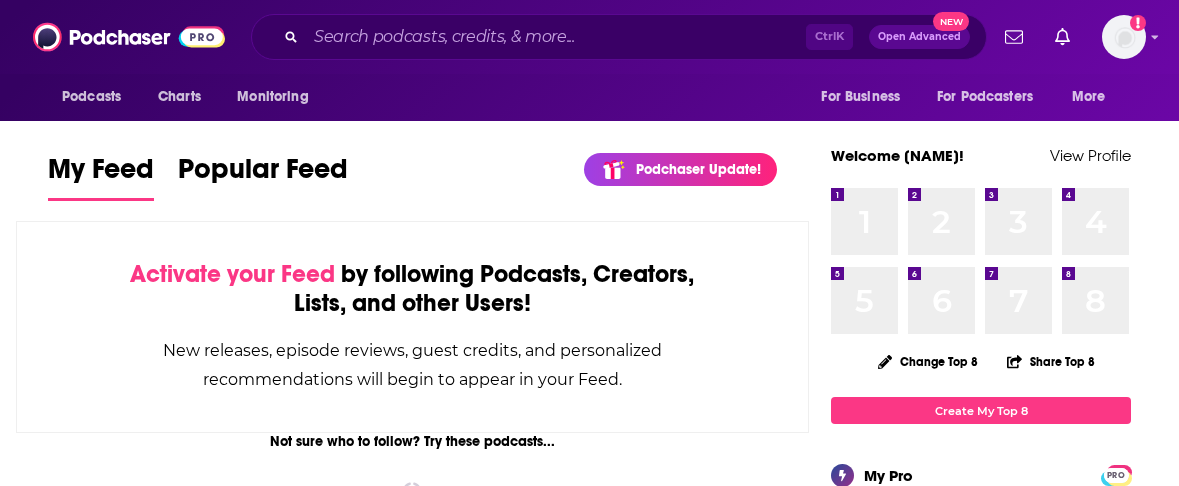 scroll, scrollTop: 0, scrollLeft: 0, axis: both 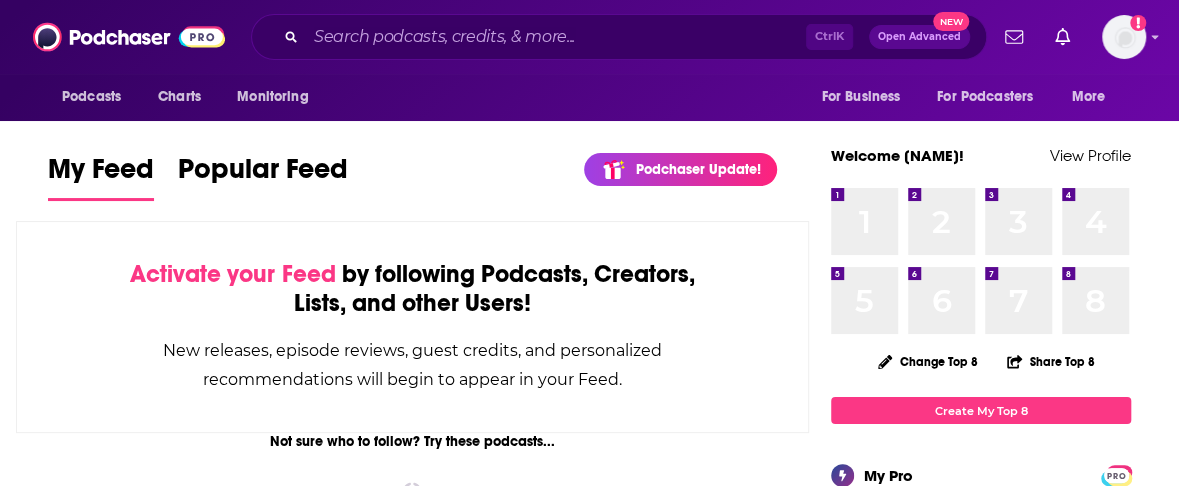 click at bounding box center (556, 37) 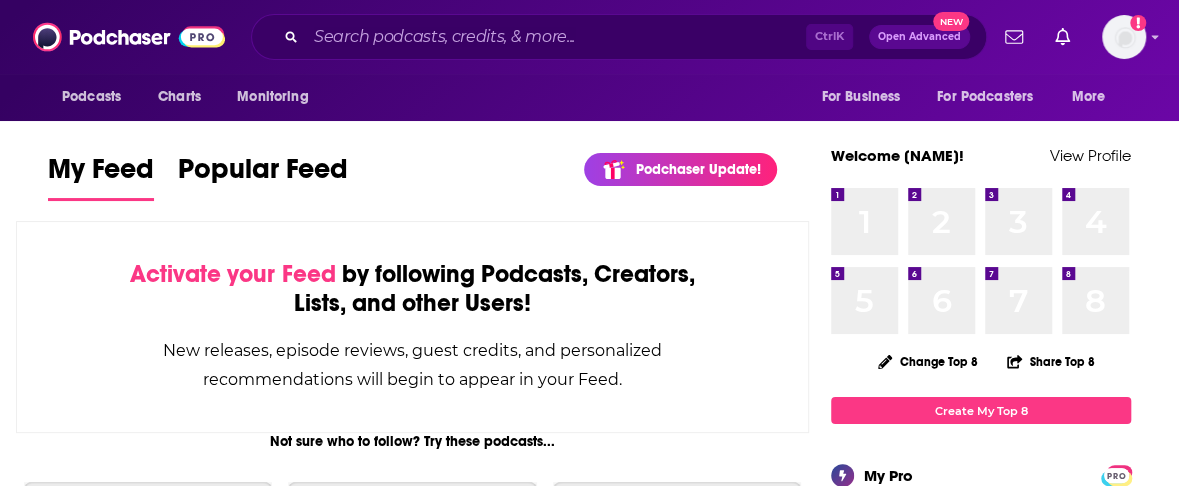click at bounding box center (556, 37) 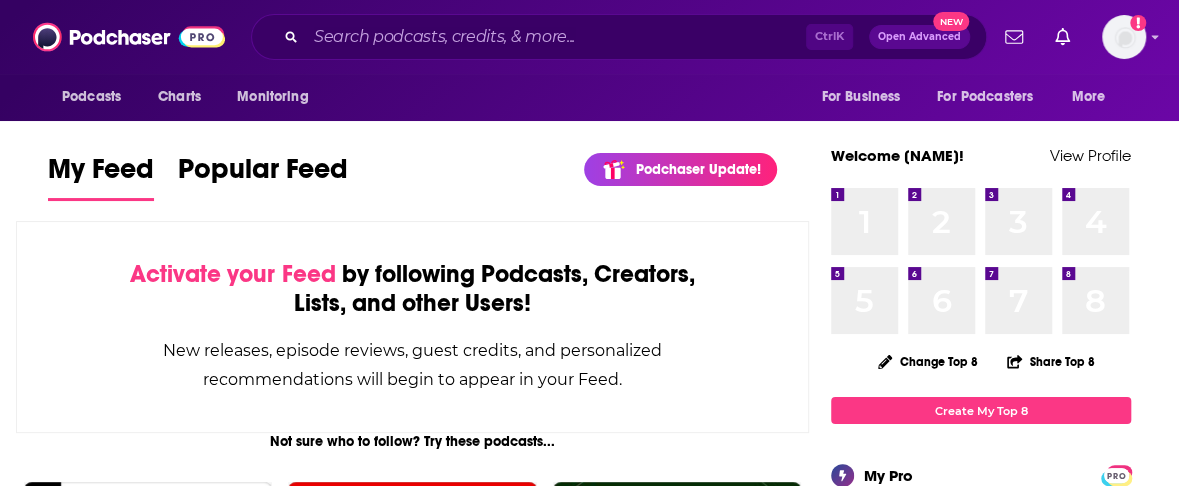 click at bounding box center (556, 37) 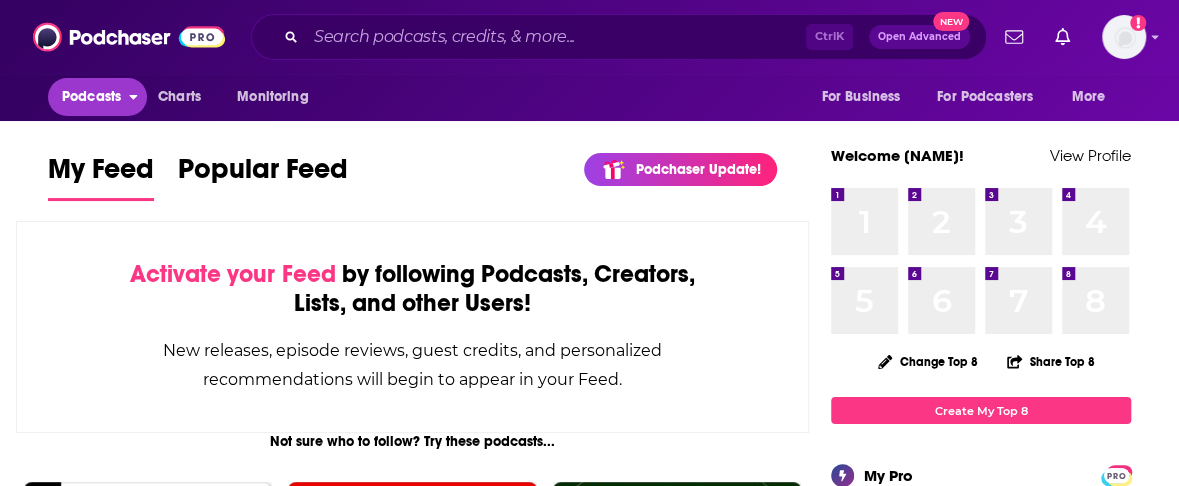 click on "Podcasts" at bounding box center (91, 97) 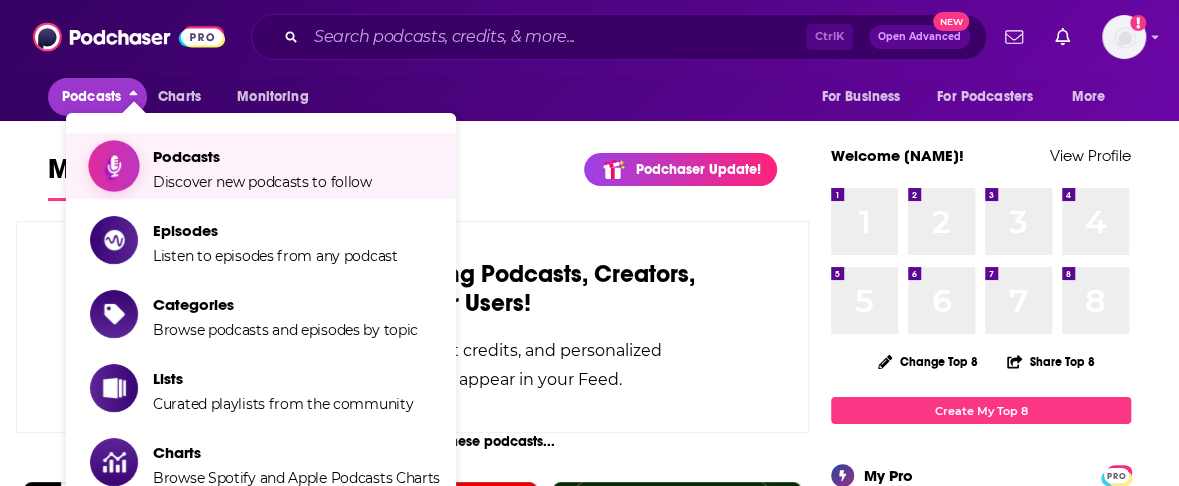 click on "Podcasts Discover new podcasts to follow" at bounding box center [262, 166] 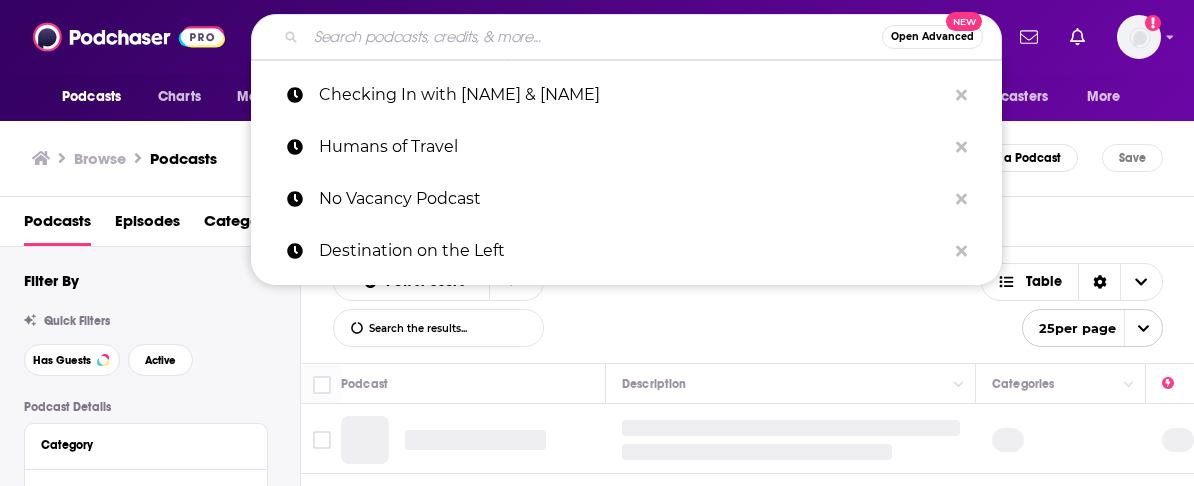 click at bounding box center (594, 37) 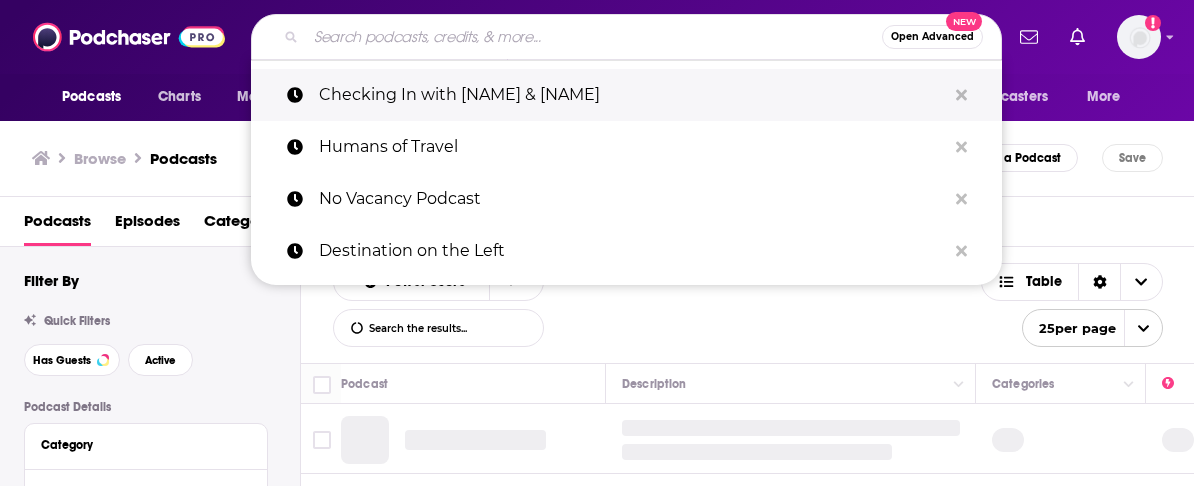 click on "Checking In with [NAME] & [NAME]" at bounding box center [632, 95] 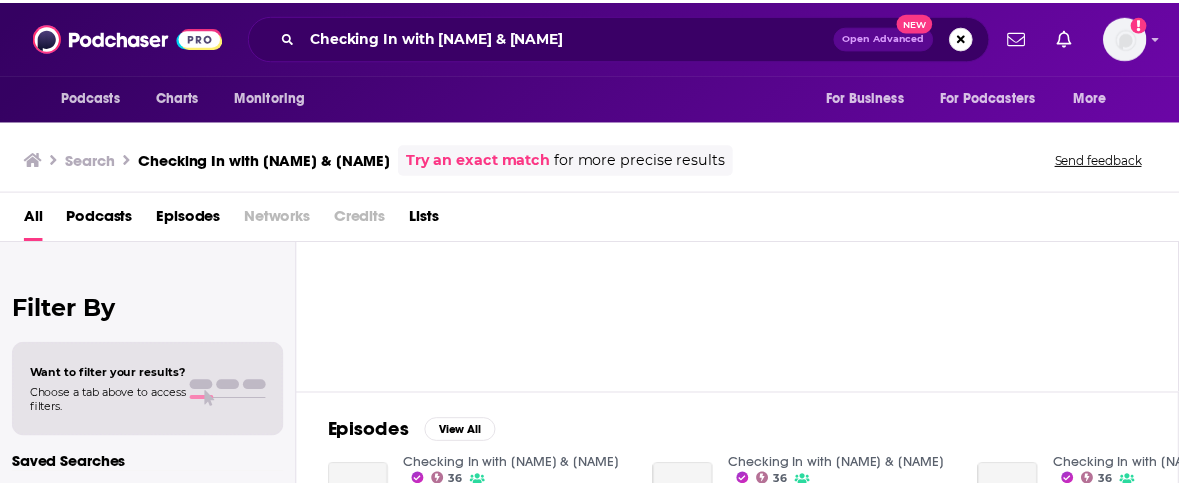 scroll, scrollTop: 200, scrollLeft: 0, axis: vertical 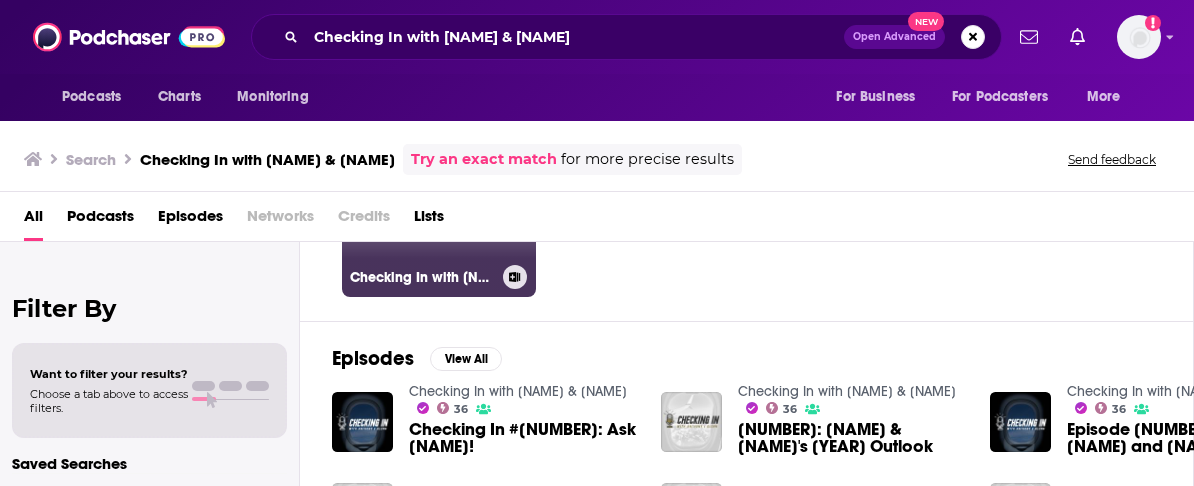 click on "[NUMBER] Checking In with [NAME] & [NAME]" at bounding box center [439, 200] 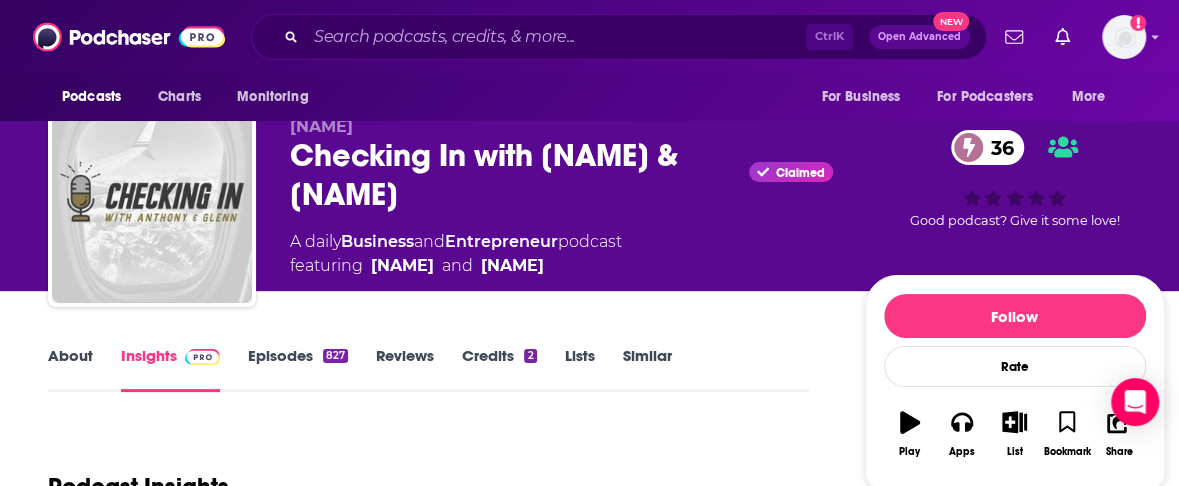 scroll, scrollTop: 0, scrollLeft: 0, axis: both 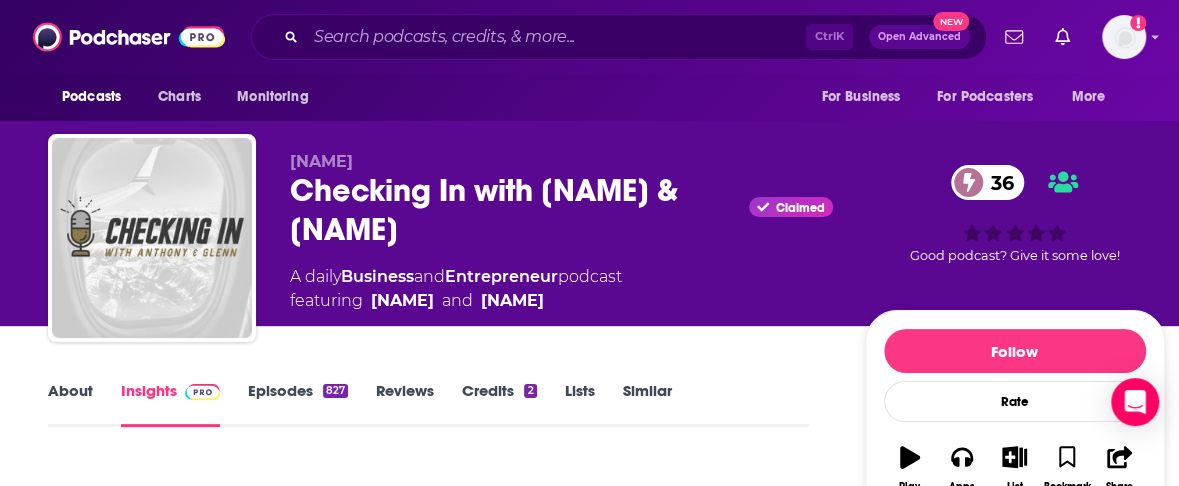 click on "Episodes 827" at bounding box center (298, 404) 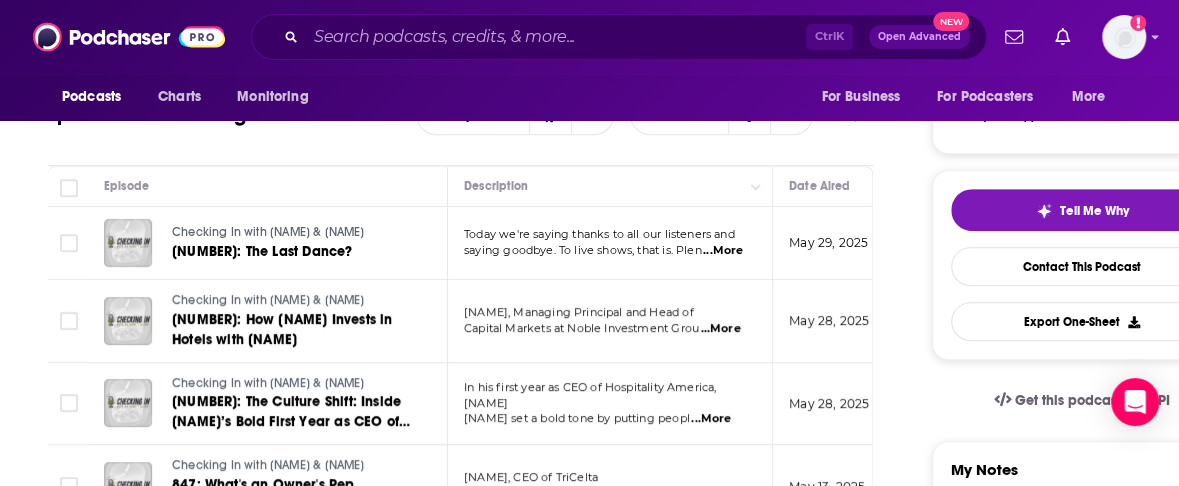 scroll, scrollTop: 400, scrollLeft: 0, axis: vertical 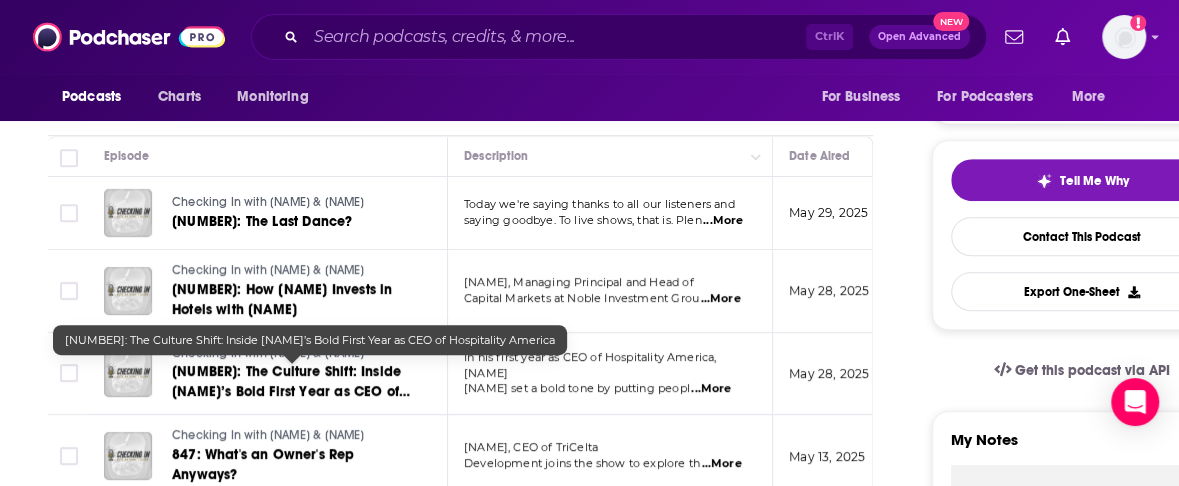 click on "[NUMBER]: The Culture Shift: Inside [NAME]’s Bold First Year as CEO of Hospitality America" at bounding box center (291, 391) 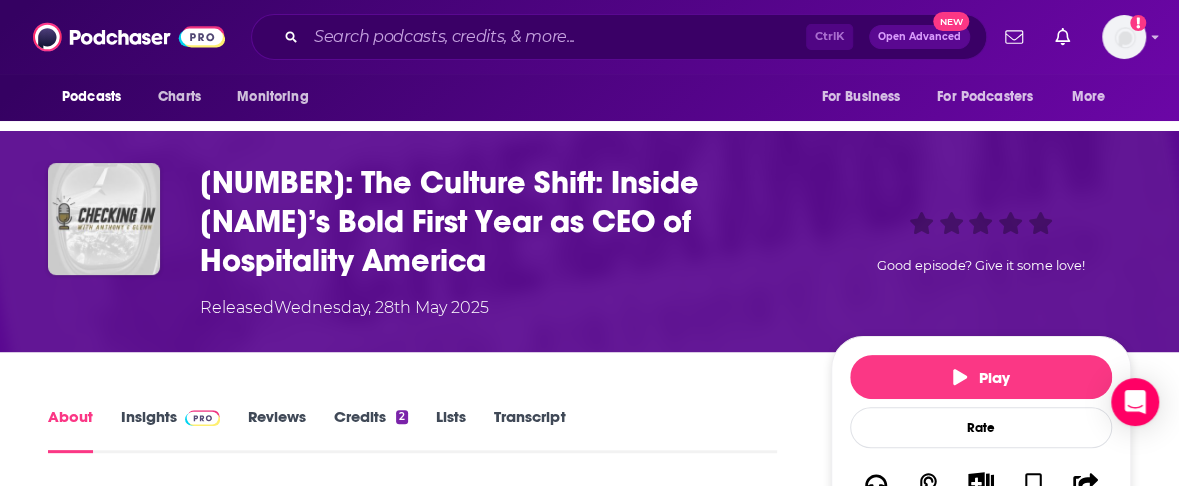 scroll, scrollTop: 200, scrollLeft: 0, axis: vertical 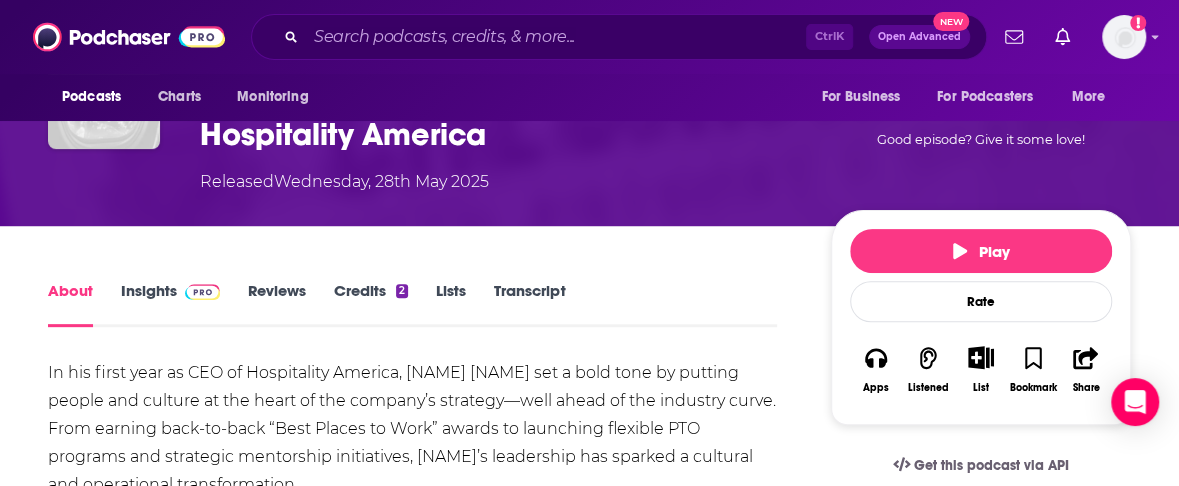 click at bounding box center [202, 292] 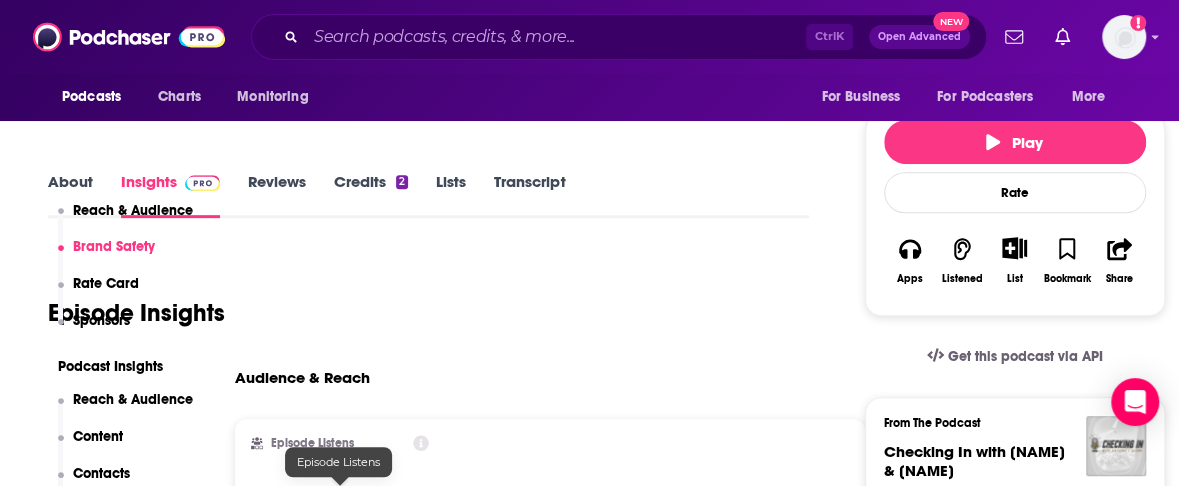 scroll, scrollTop: 200, scrollLeft: 0, axis: vertical 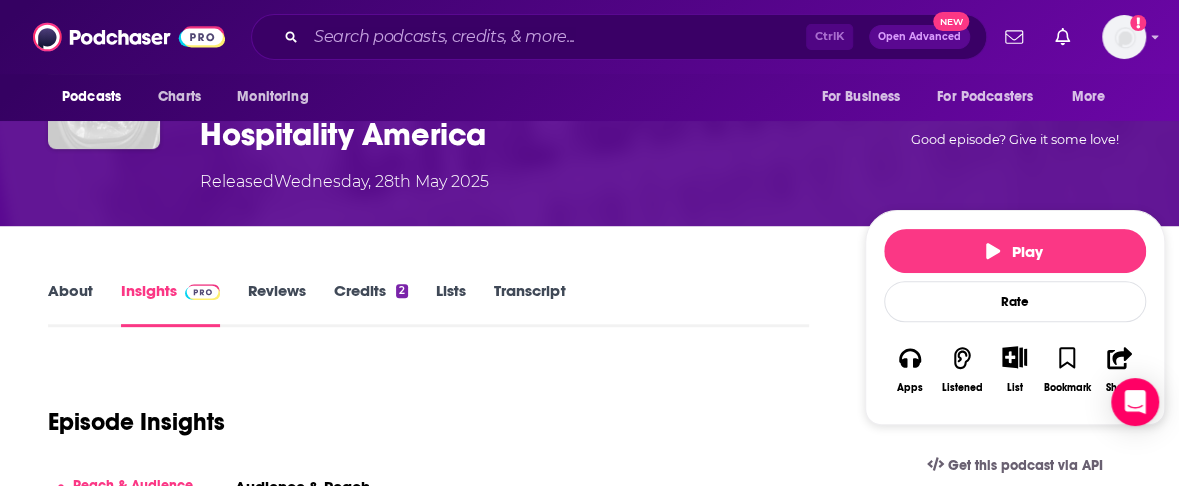 click on "About" at bounding box center (70, 304) 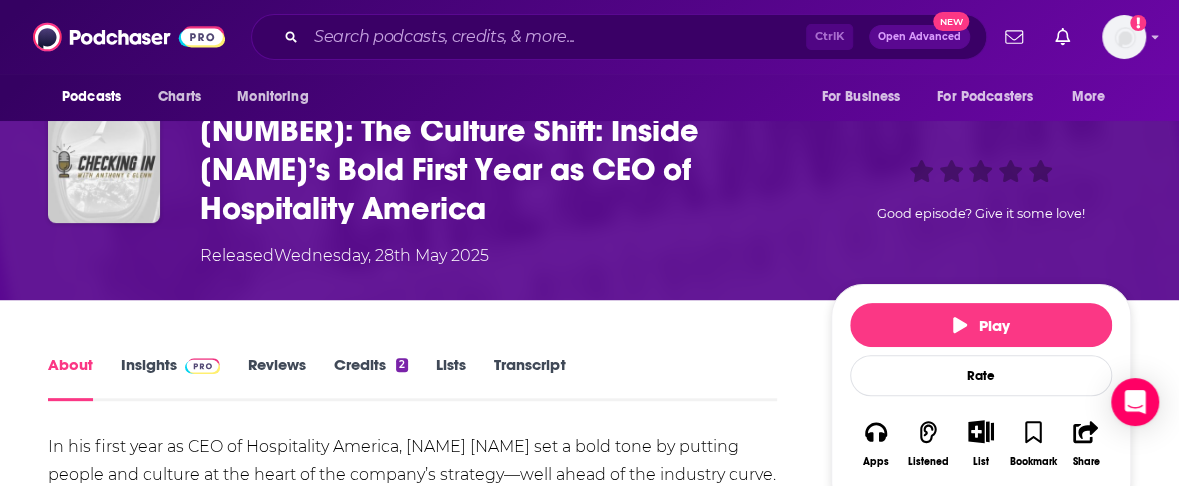 scroll, scrollTop: 100, scrollLeft: 0, axis: vertical 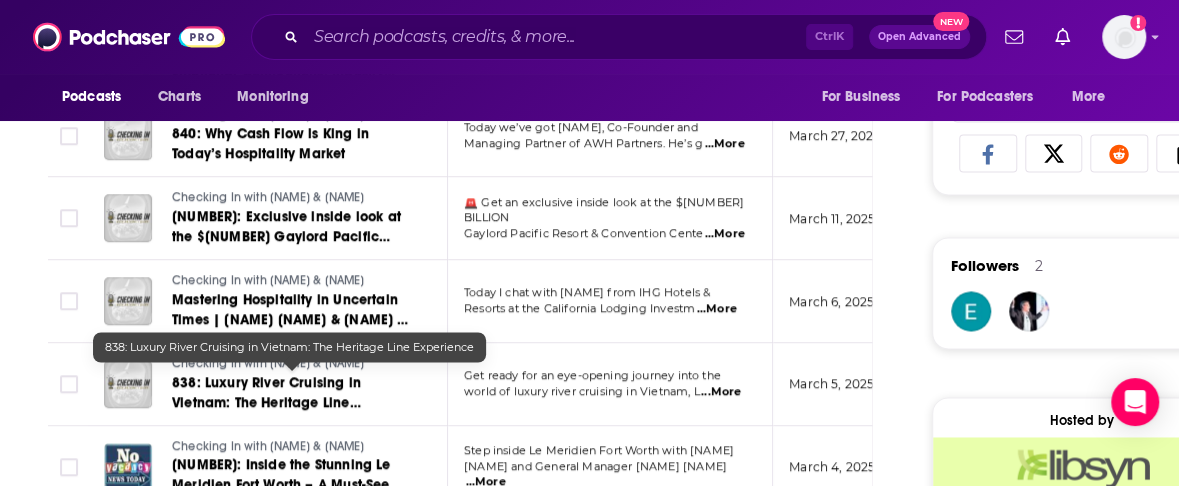 click on "838: Luxury River Cruising in Vietnam: The Heritage Line Experience" at bounding box center [266, 402] 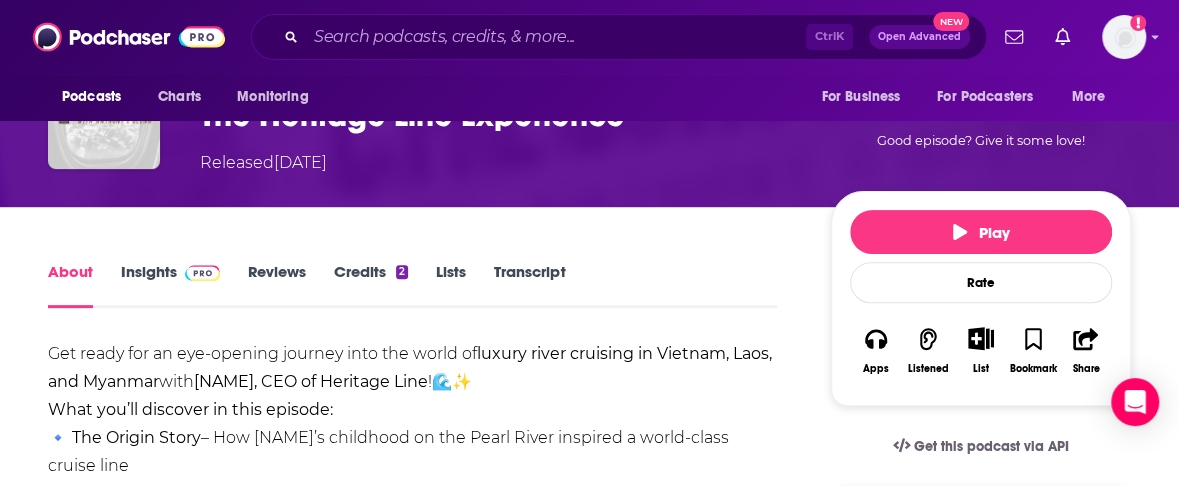 scroll, scrollTop: 200, scrollLeft: 0, axis: vertical 